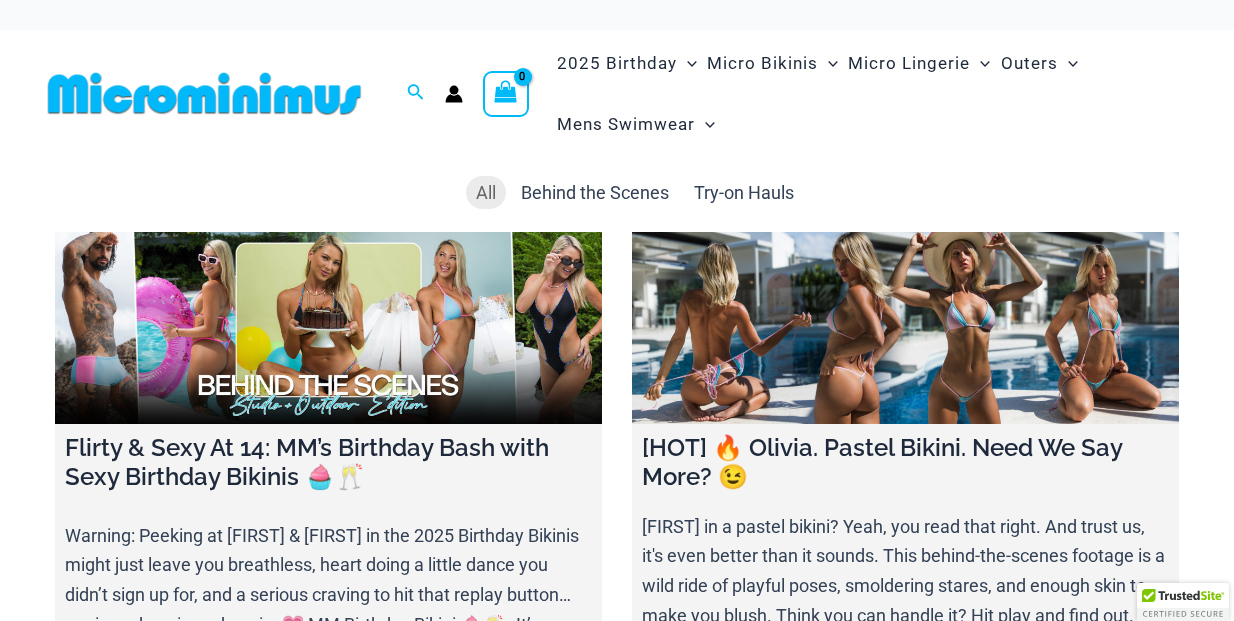 scroll, scrollTop: 0, scrollLeft: 0, axis: both 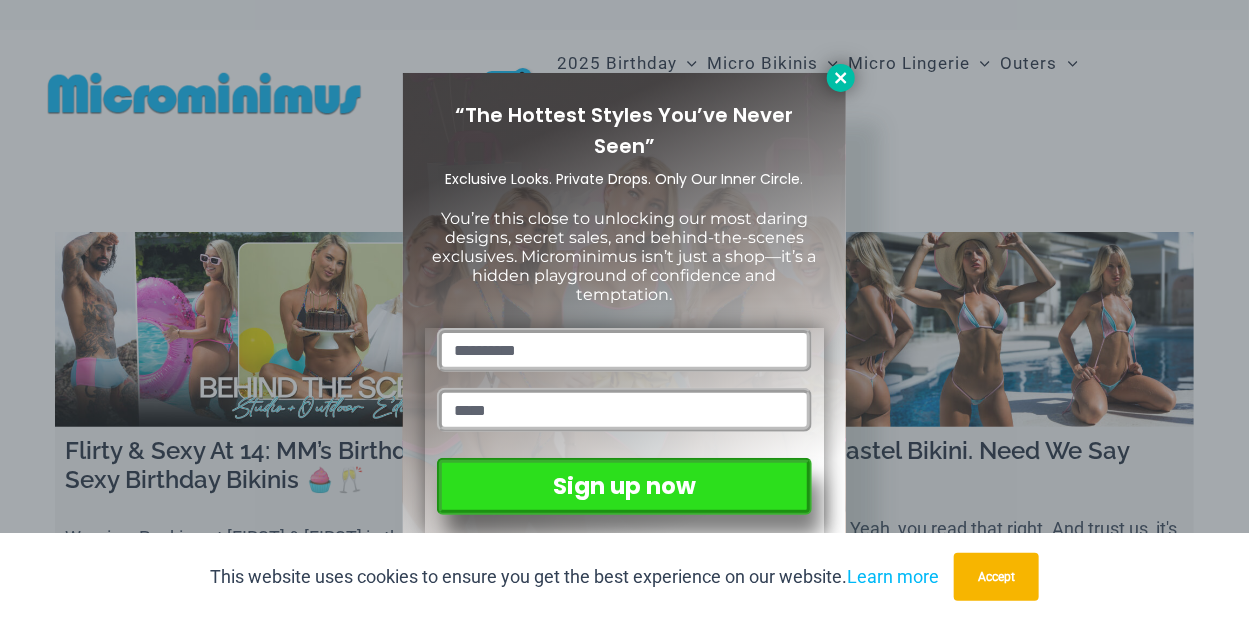 click 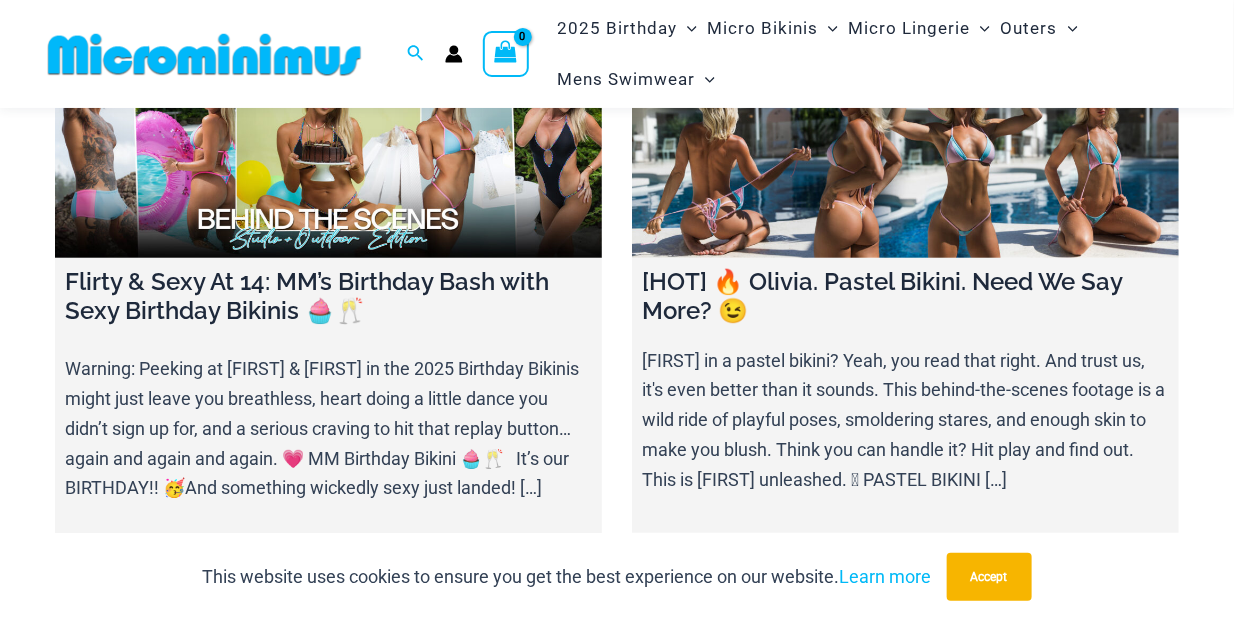scroll, scrollTop: 187, scrollLeft: 0, axis: vertical 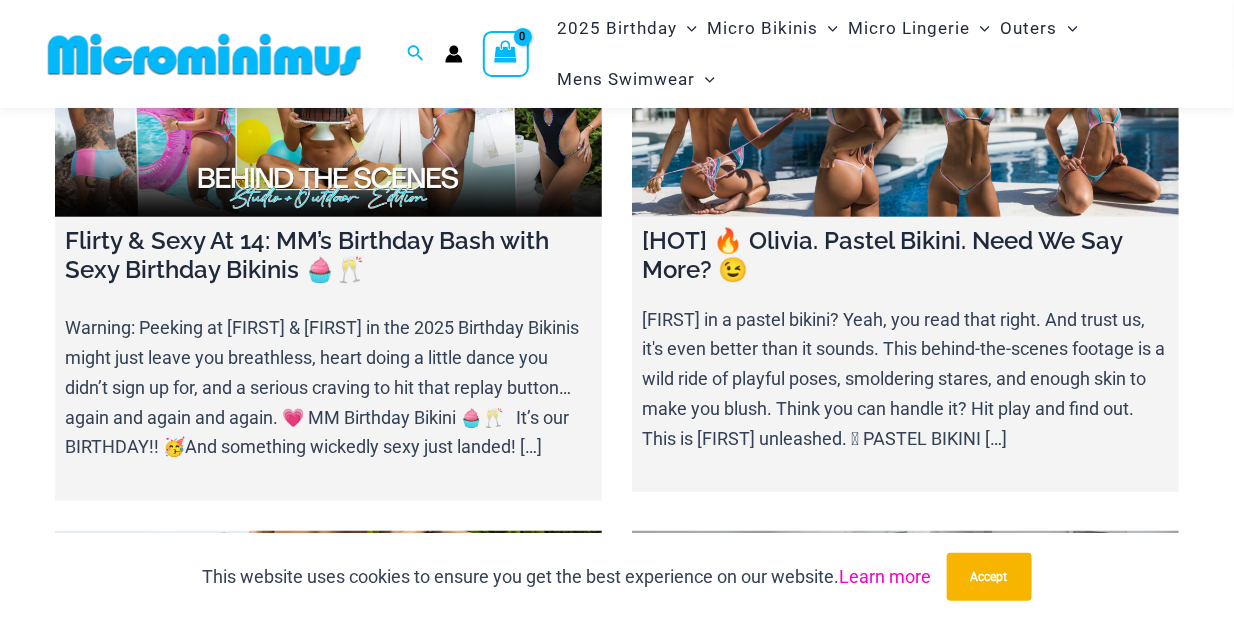 click on "Learn more" at bounding box center (886, 576) 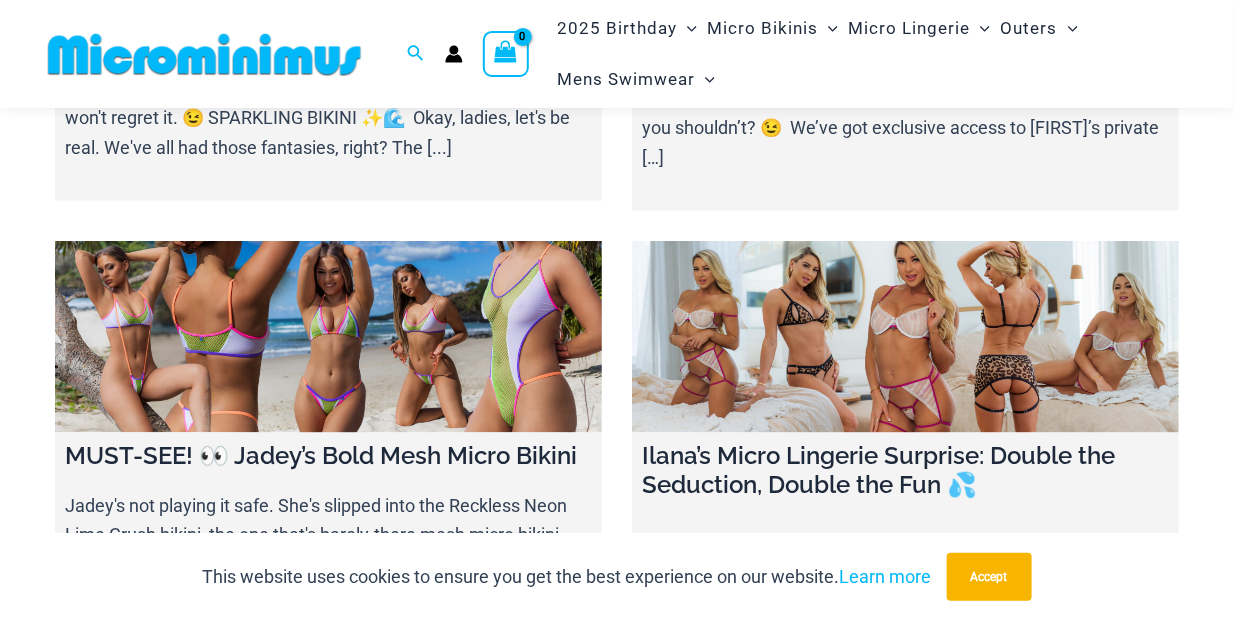 scroll, scrollTop: 987, scrollLeft: 0, axis: vertical 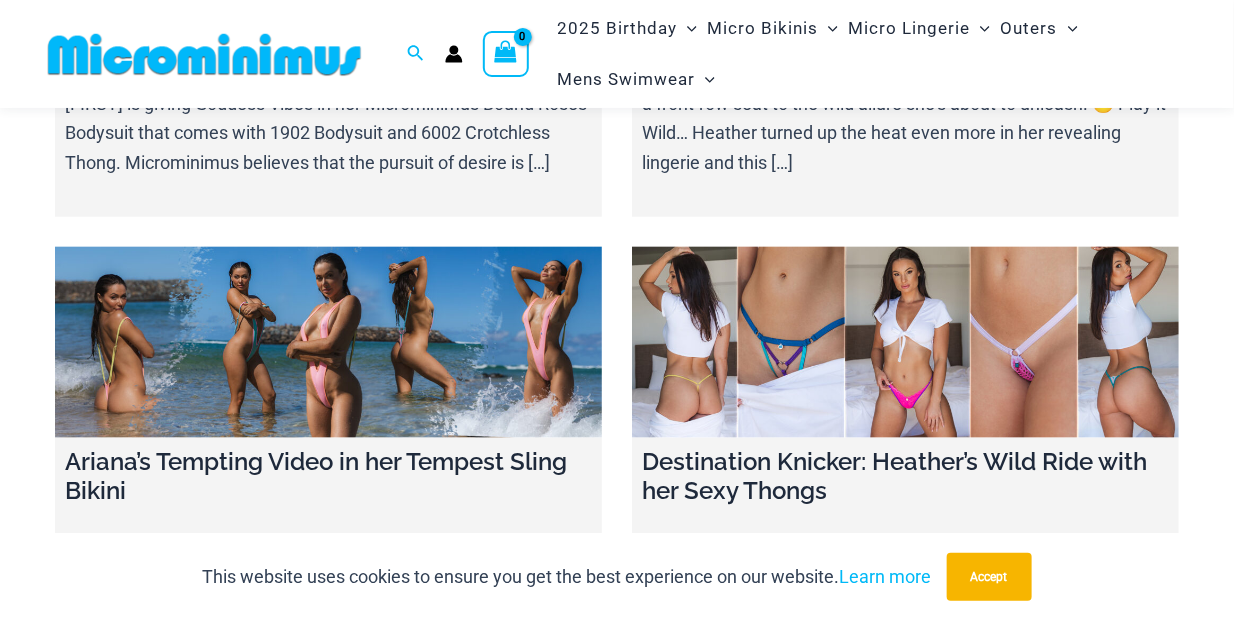 click at bounding box center (905, 343) 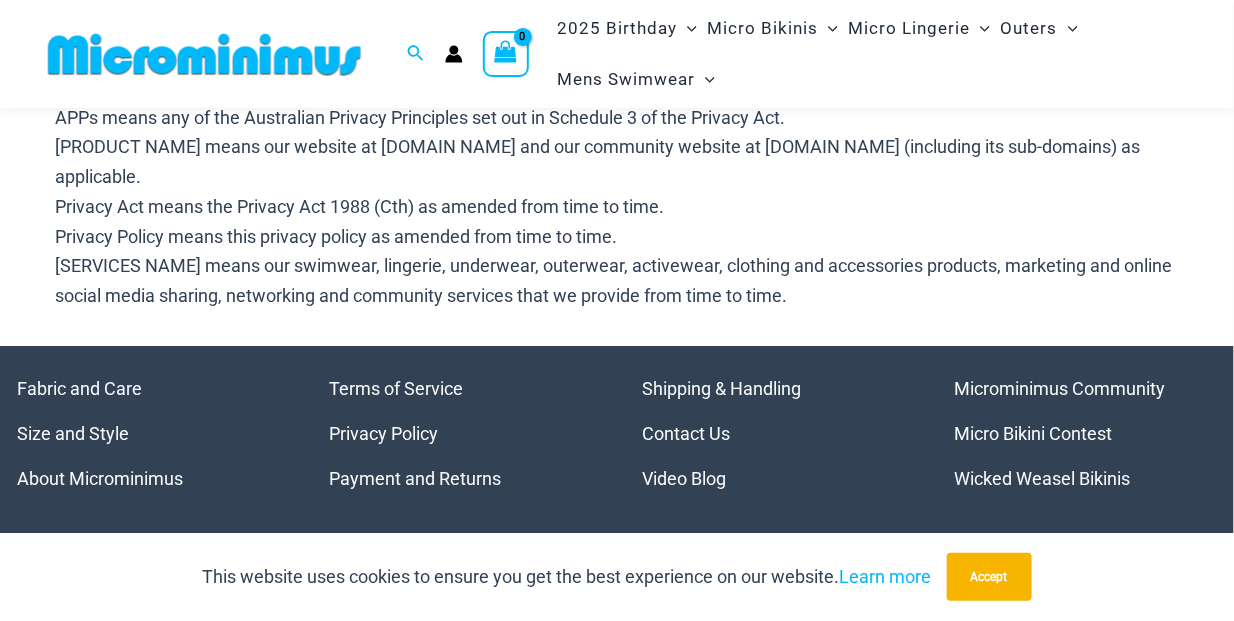scroll, scrollTop: 7464, scrollLeft: 0, axis: vertical 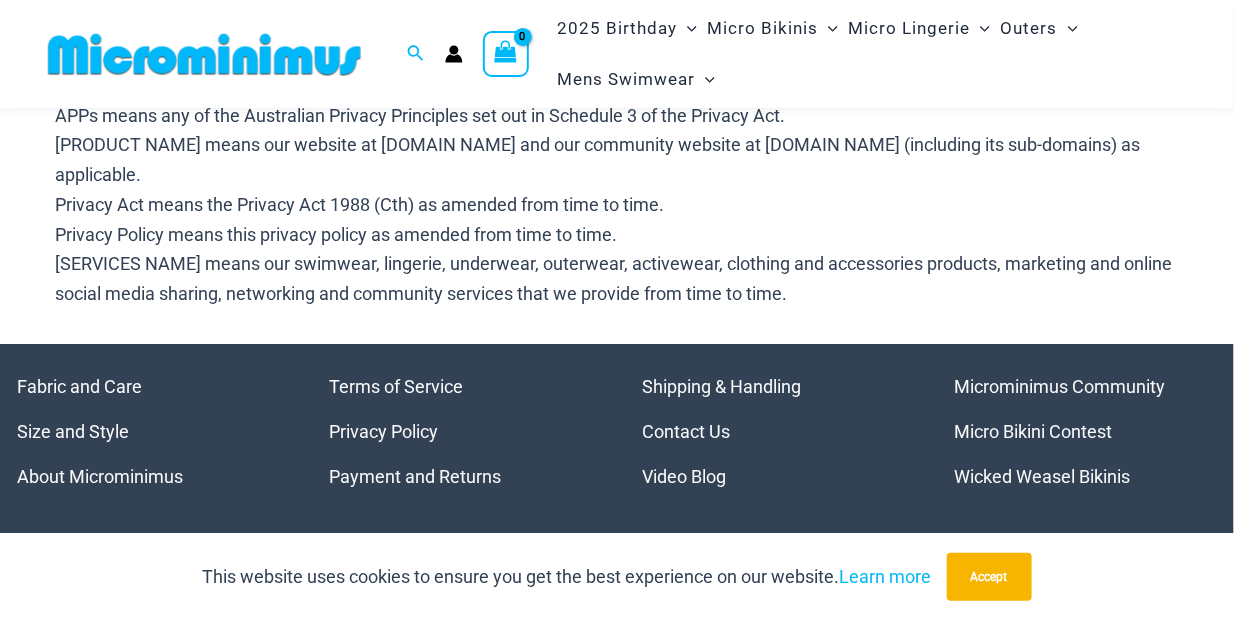 click on "Copyright © 2025 Microminimus - The Micro Bikini Shop" at bounding box center [617, 1104] 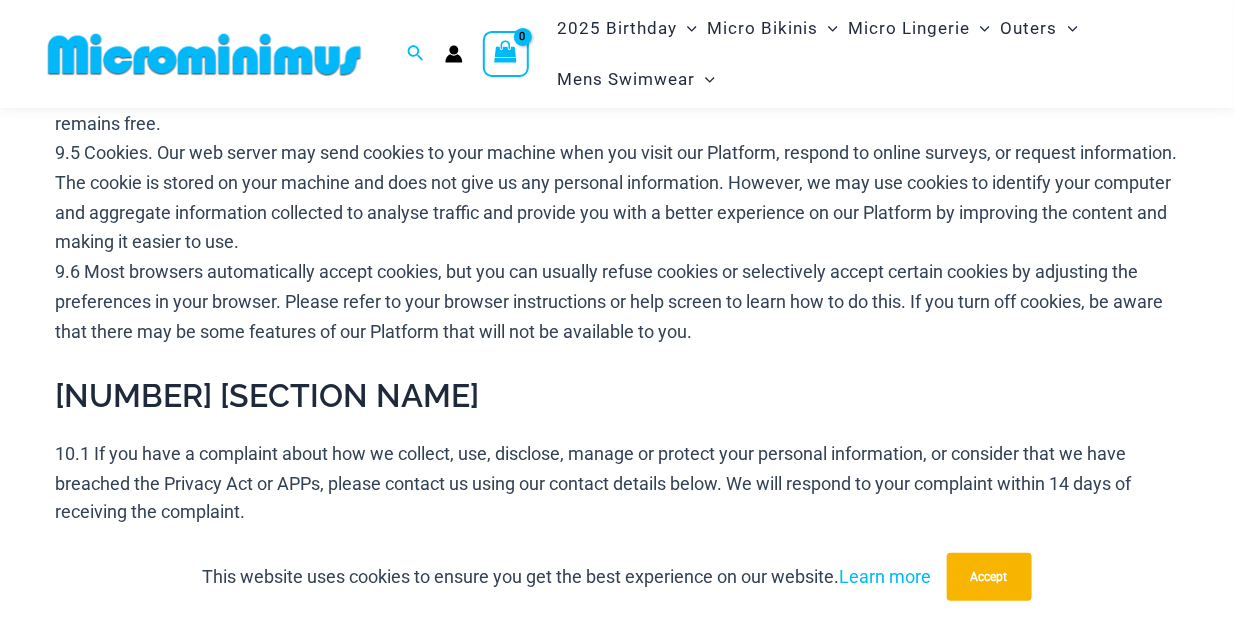 scroll, scrollTop: 5964, scrollLeft: 0, axis: vertical 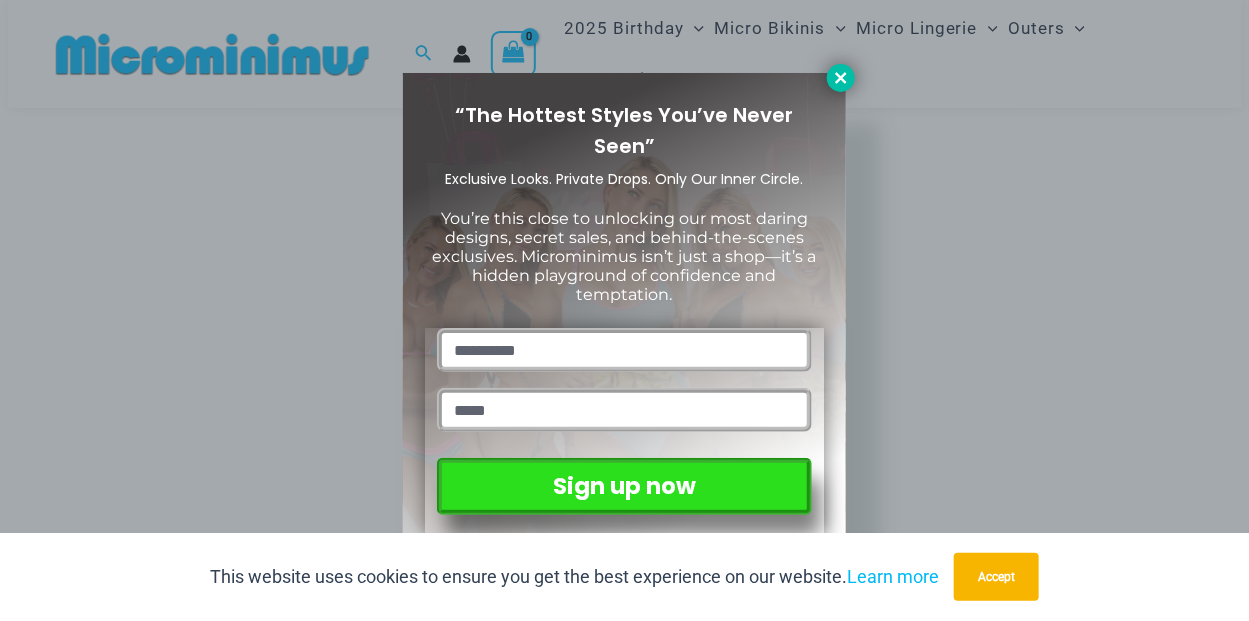 click 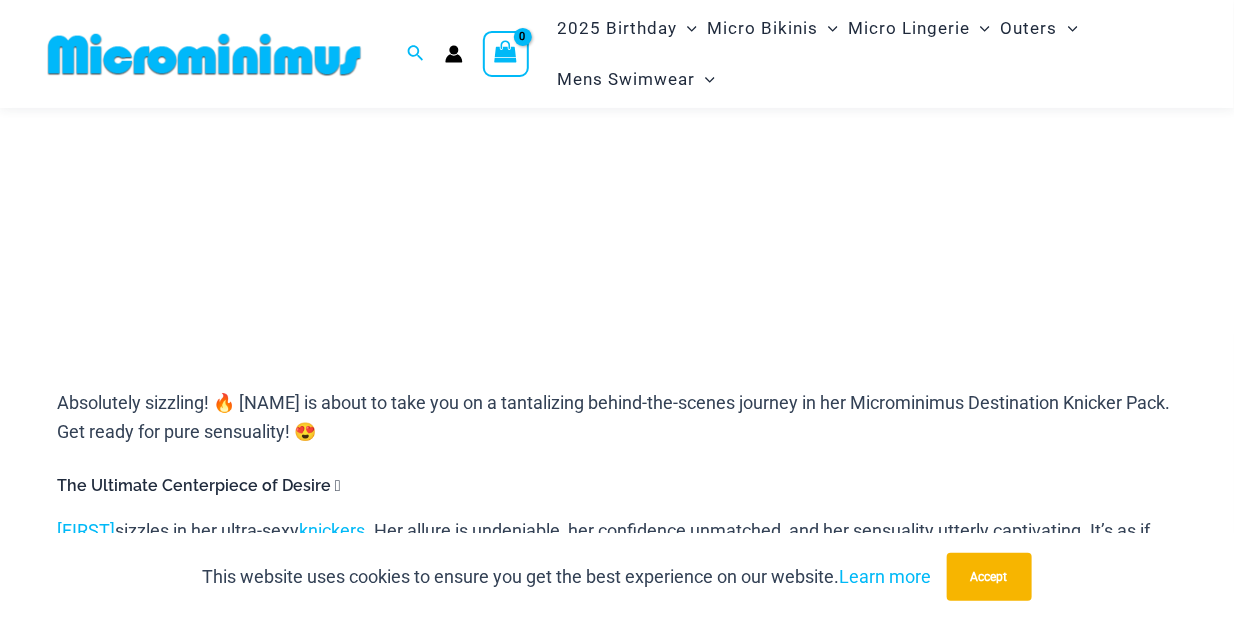 scroll, scrollTop: 684, scrollLeft: 0, axis: vertical 